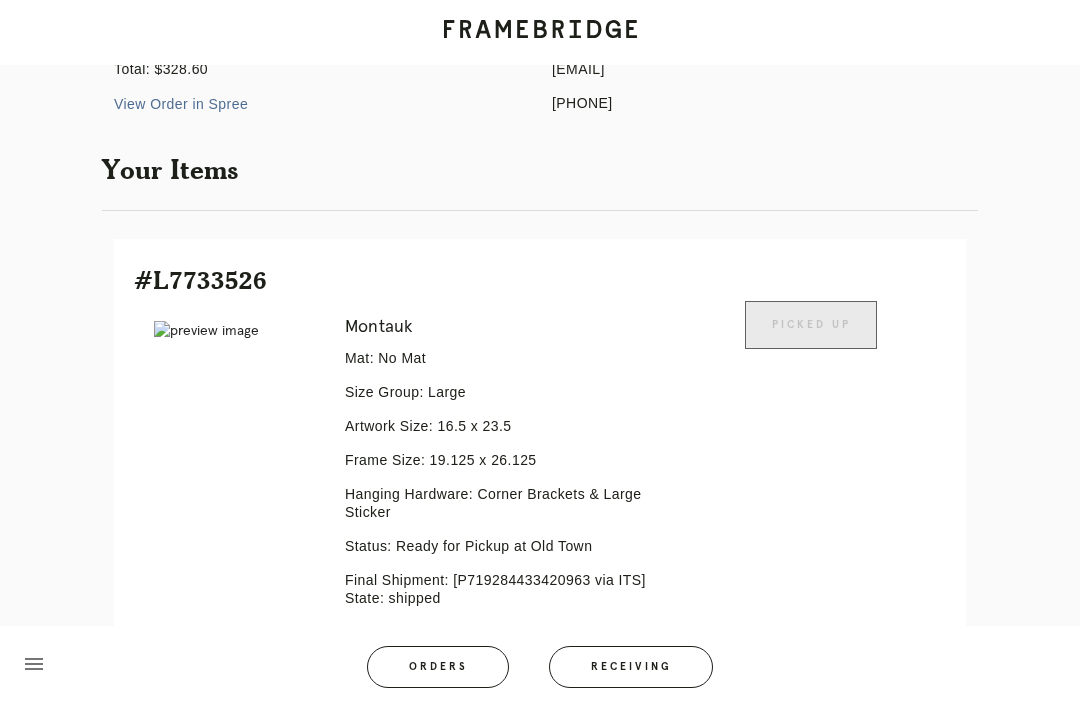 click on "Receiving" at bounding box center (631, 667) 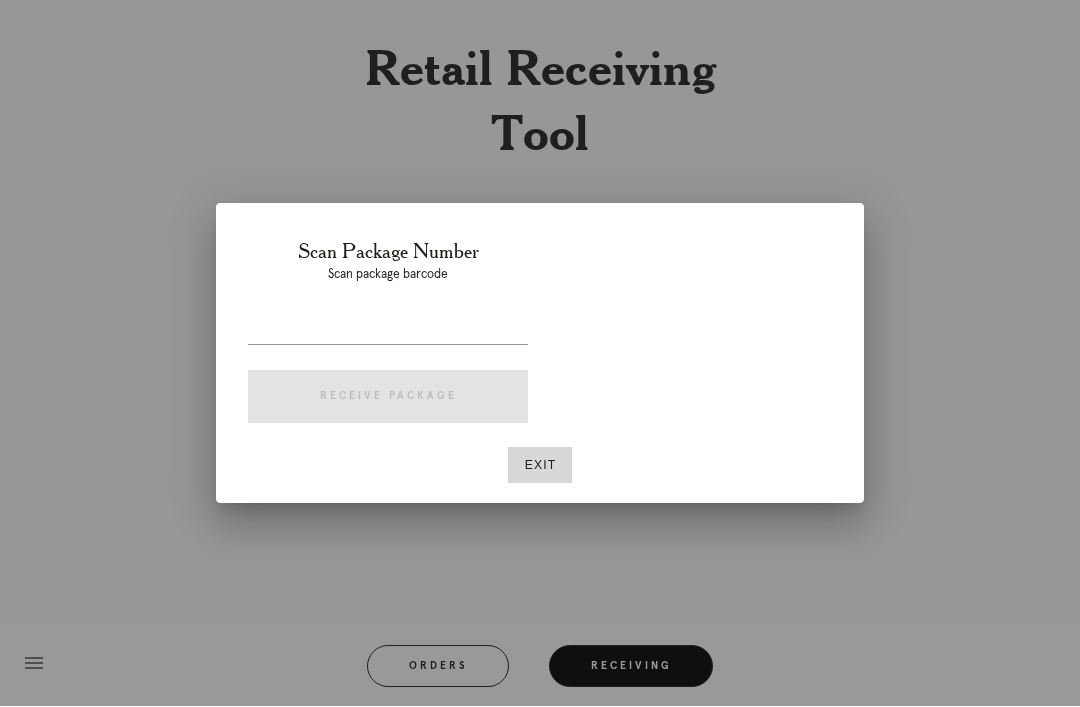 scroll, scrollTop: 64, scrollLeft: 0, axis: vertical 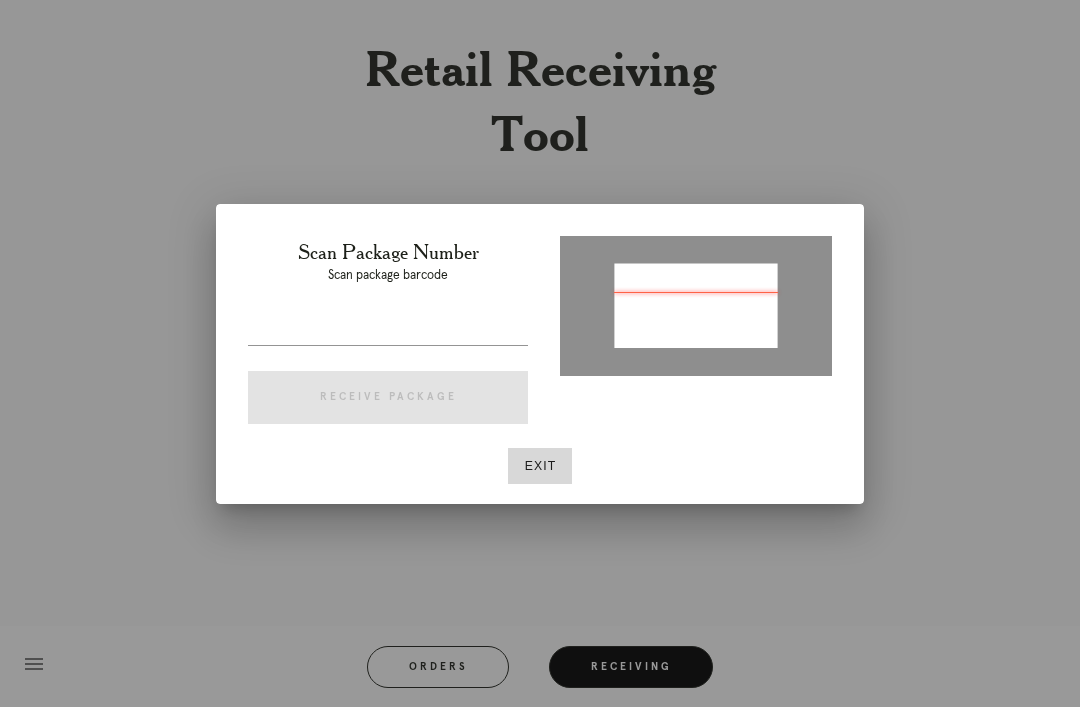 type on "P204123726077342" 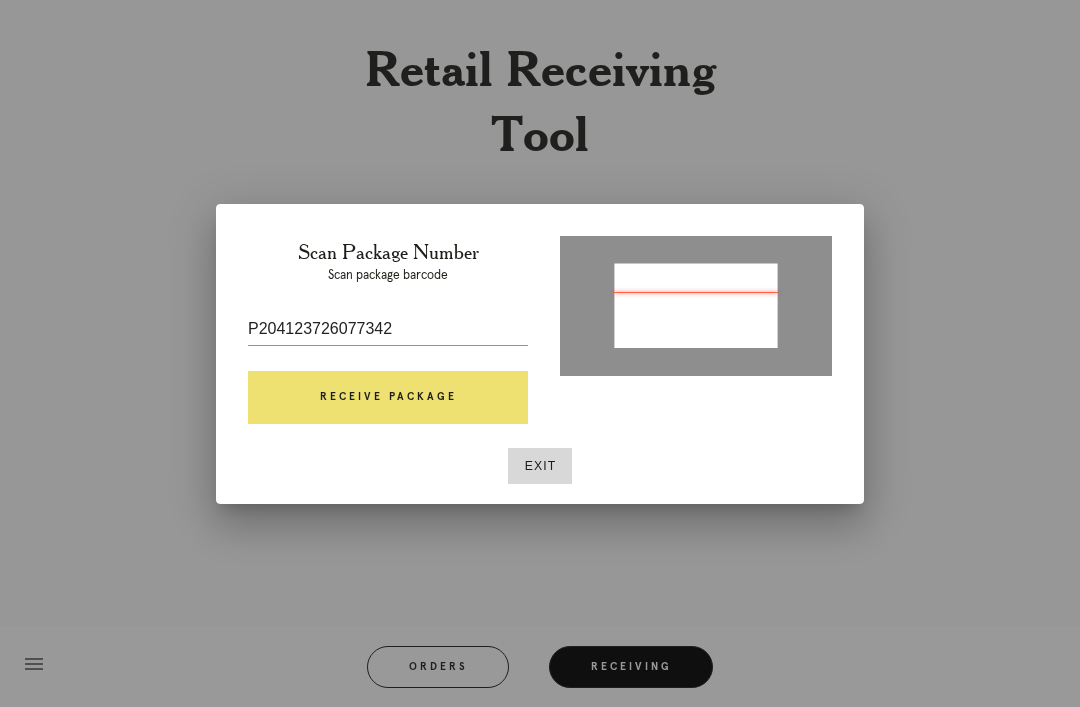 click on "Receive Package" at bounding box center [388, 398] 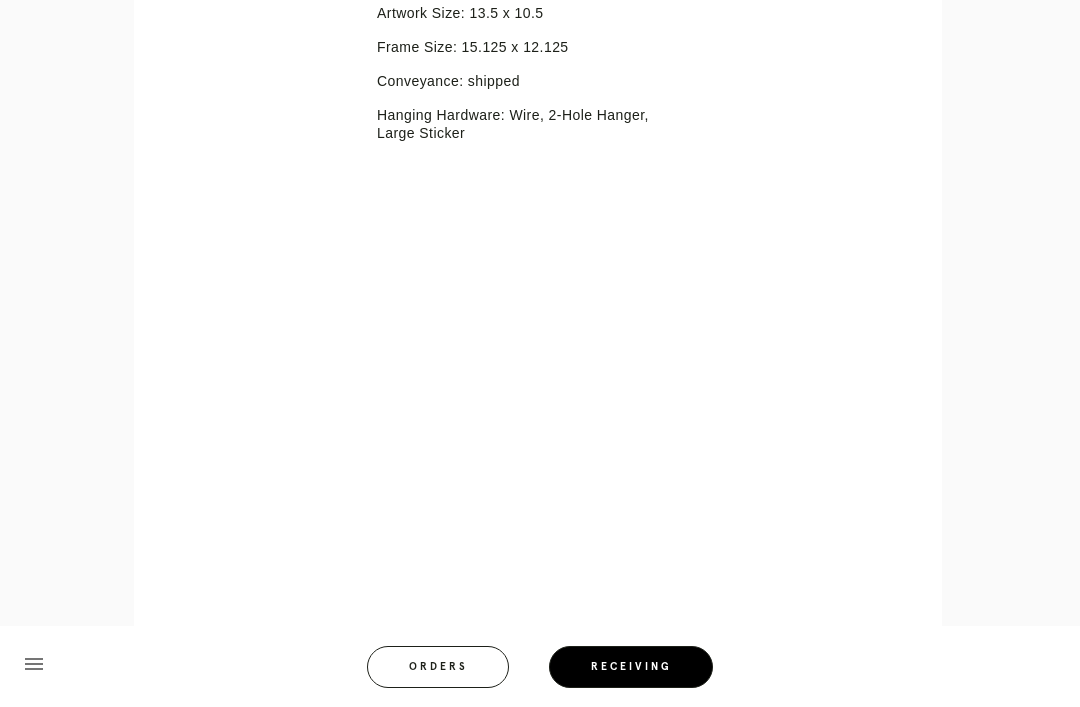 scroll, scrollTop: 856, scrollLeft: 0, axis: vertical 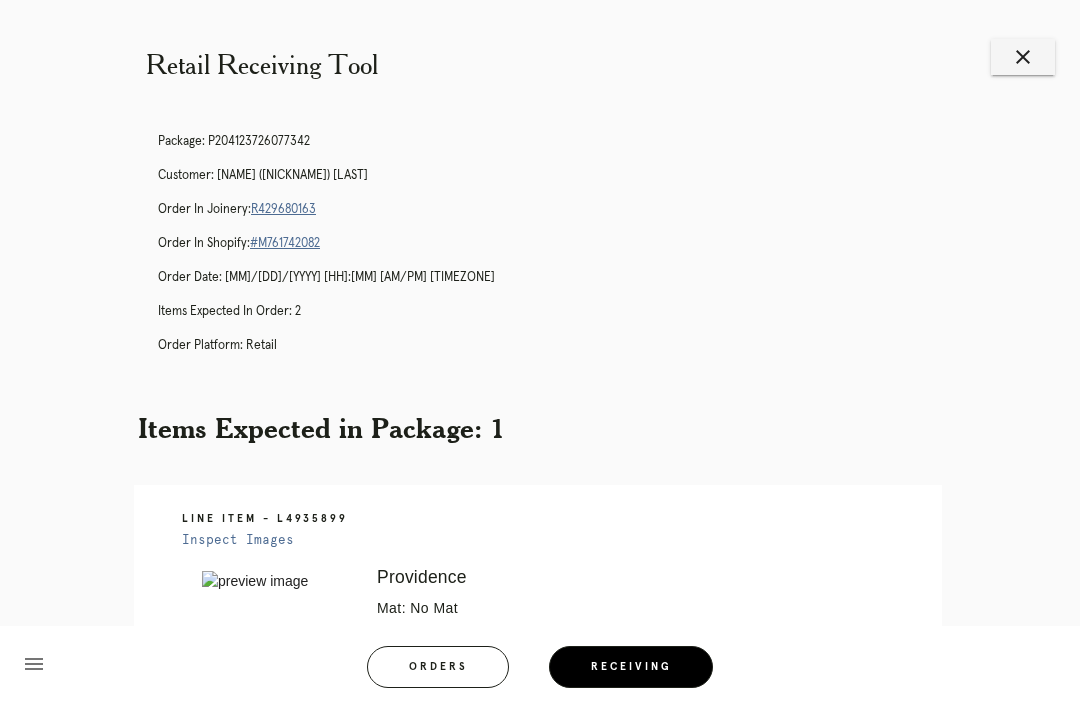 click on "close" at bounding box center (1023, 57) 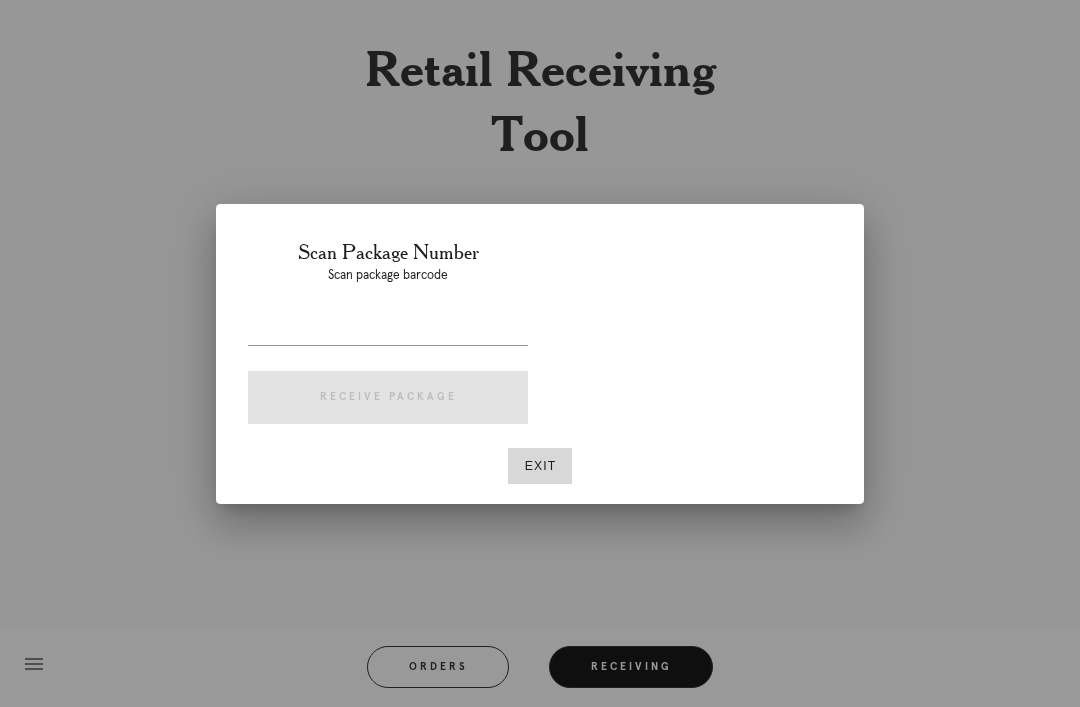 scroll, scrollTop: 0, scrollLeft: 0, axis: both 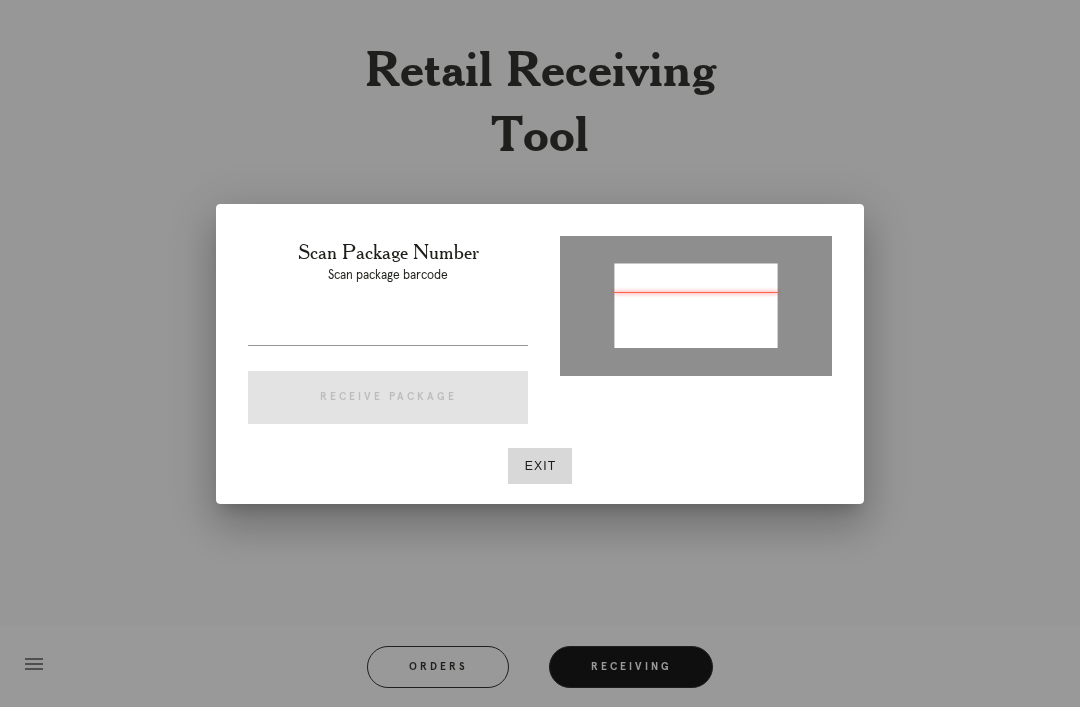 type on "P246763160149816" 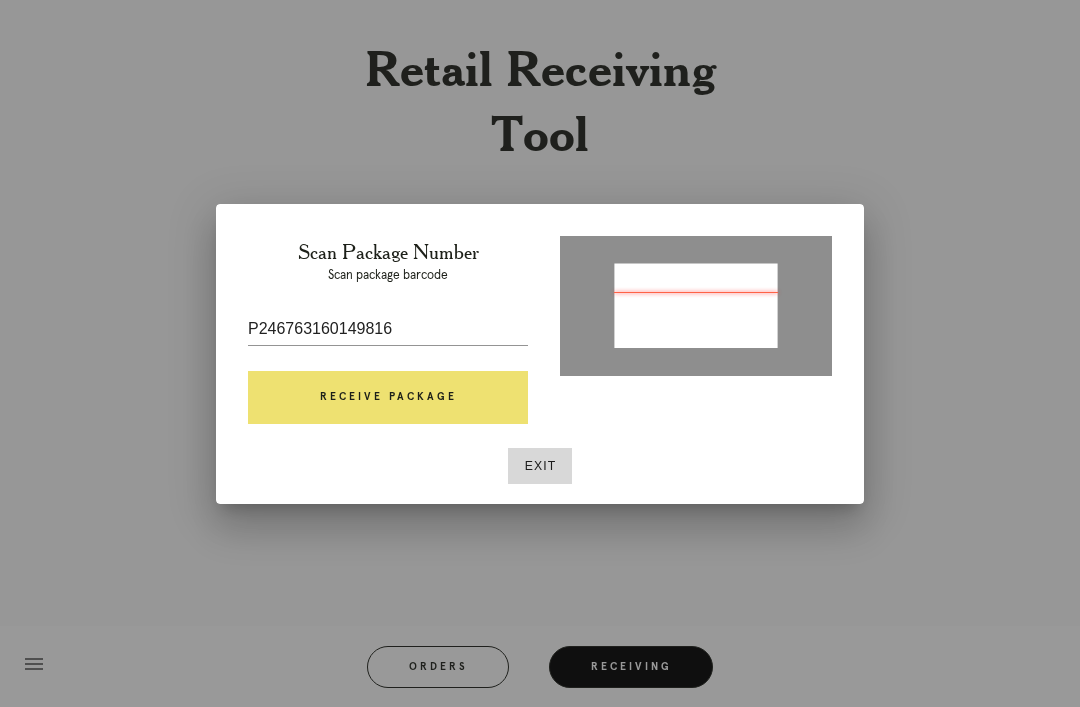 click on "Receive Package" at bounding box center (388, 398) 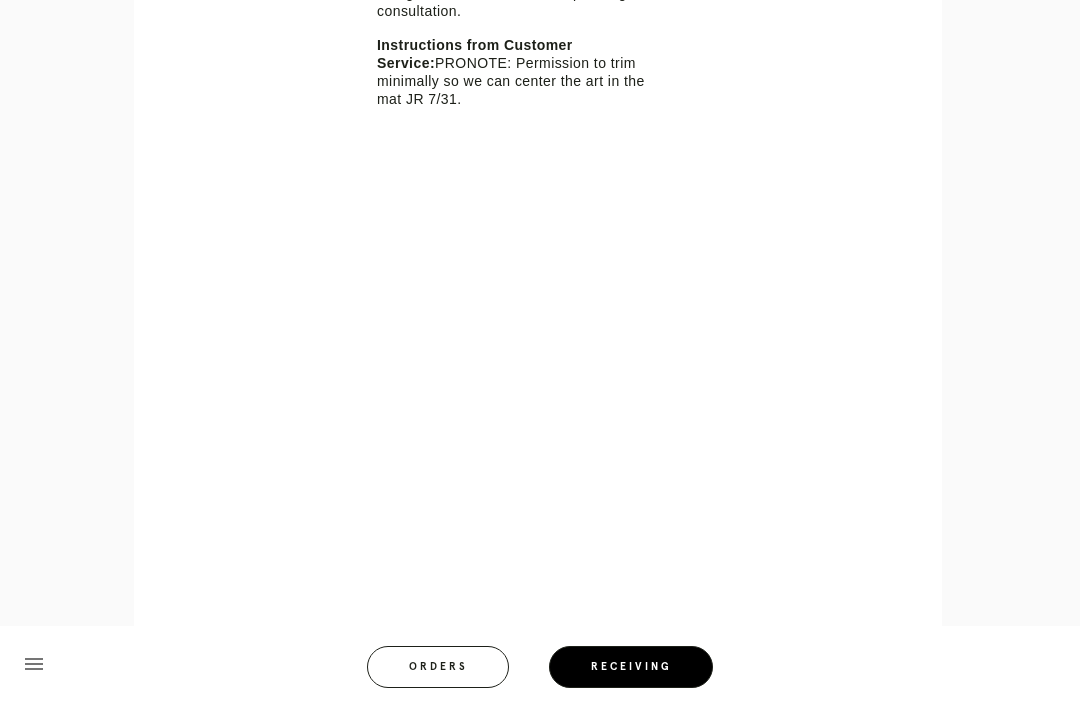 scroll, scrollTop: 956, scrollLeft: 0, axis: vertical 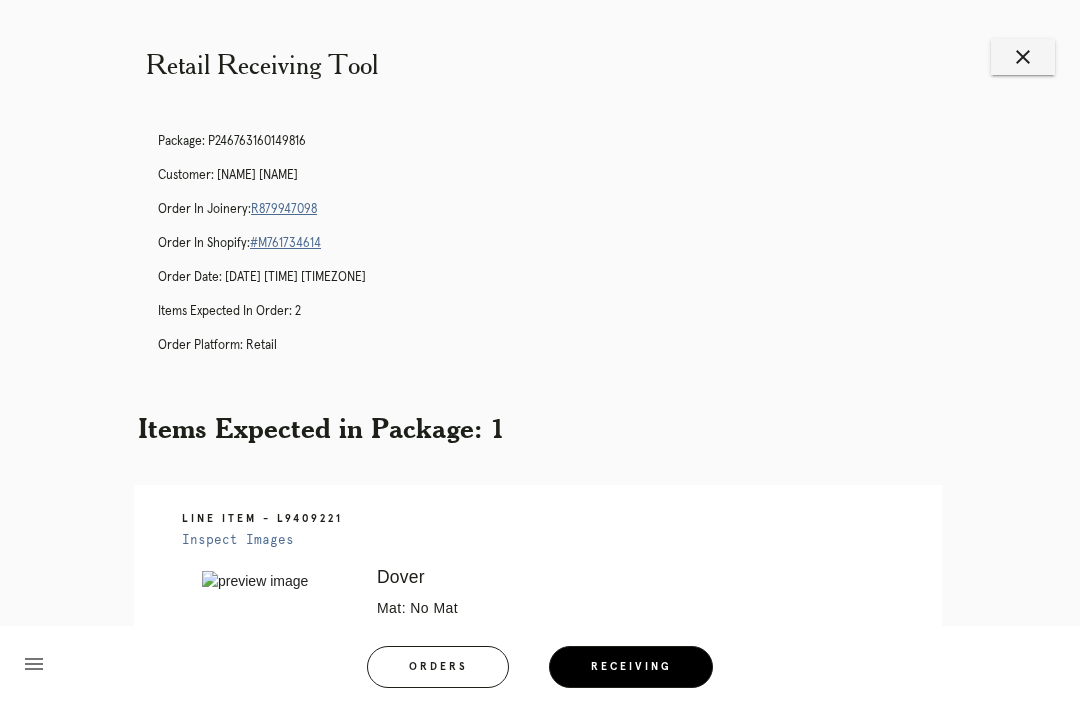 click on "close" at bounding box center (1023, 57) 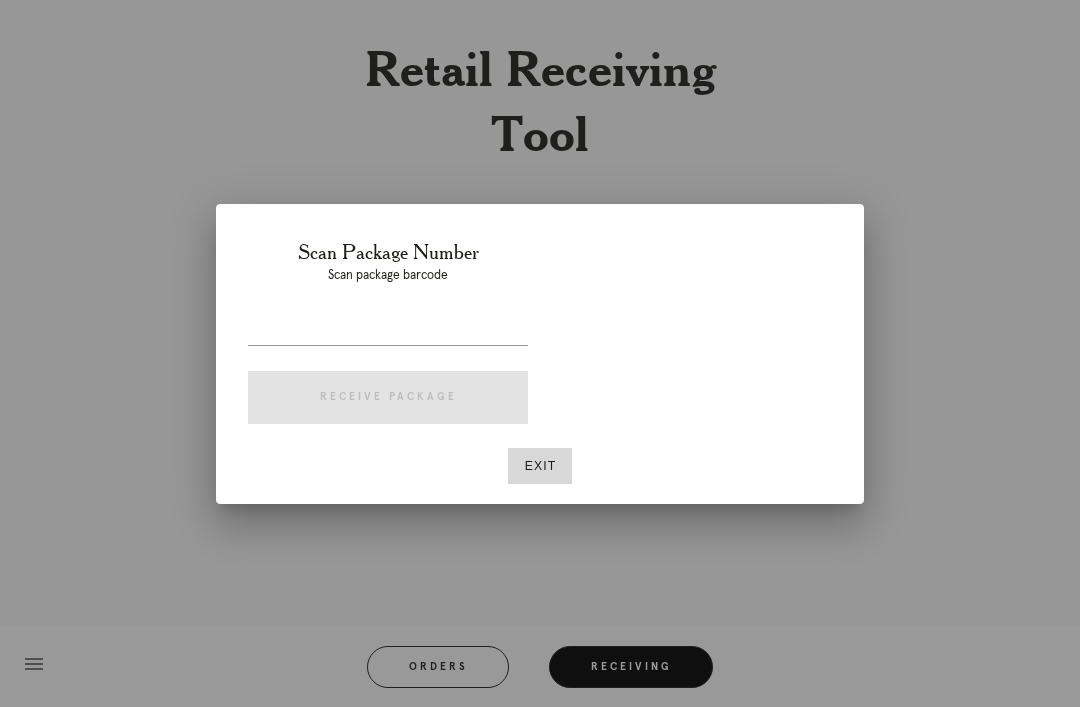 scroll, scrollTop: 0, scrollLeft: 0, axis: both 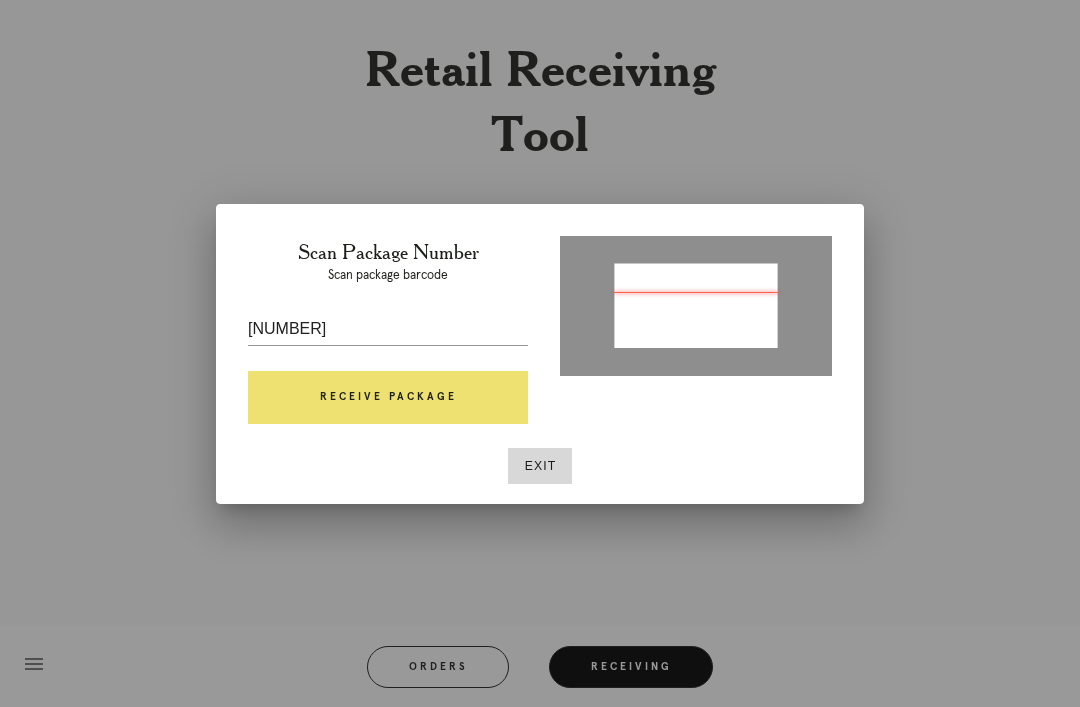 type on "[NUMBER]" 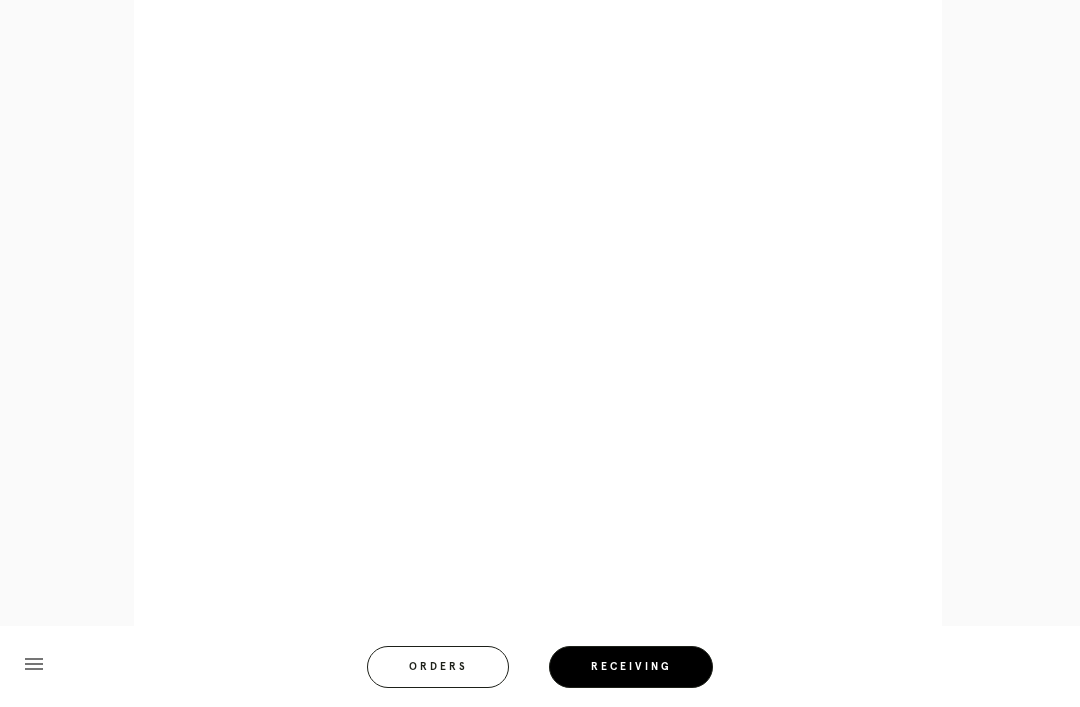 scroll, scrollTop: 822, scrollLeft: 0, axis: vertical 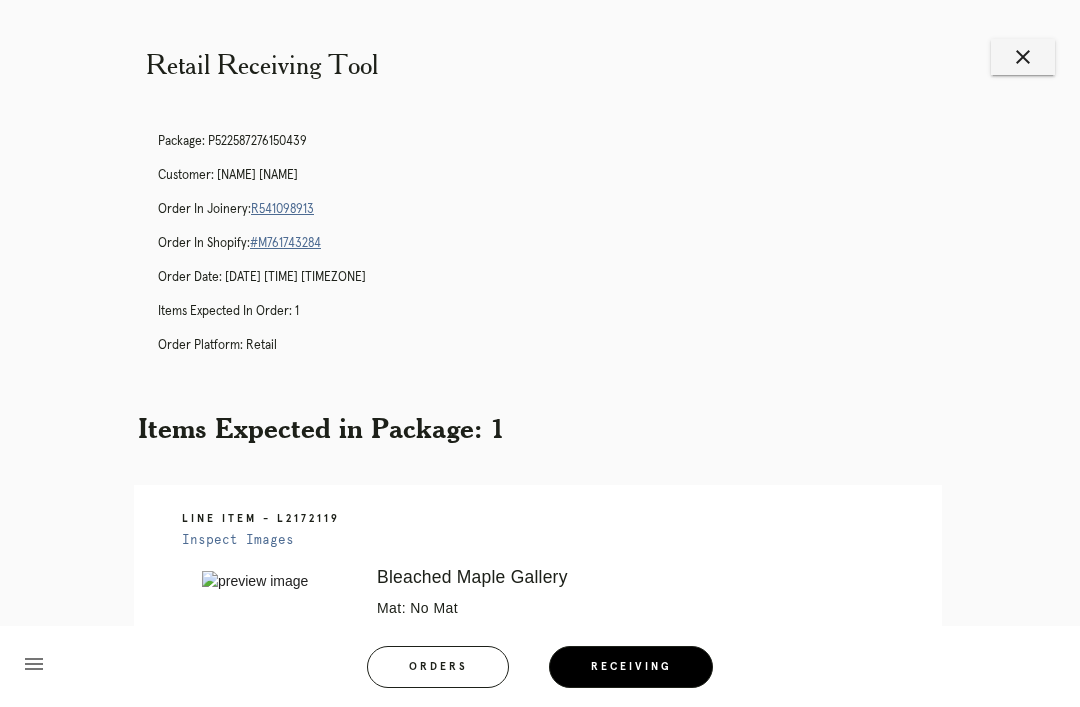 click on "close" at bounding box center (1023, 57) 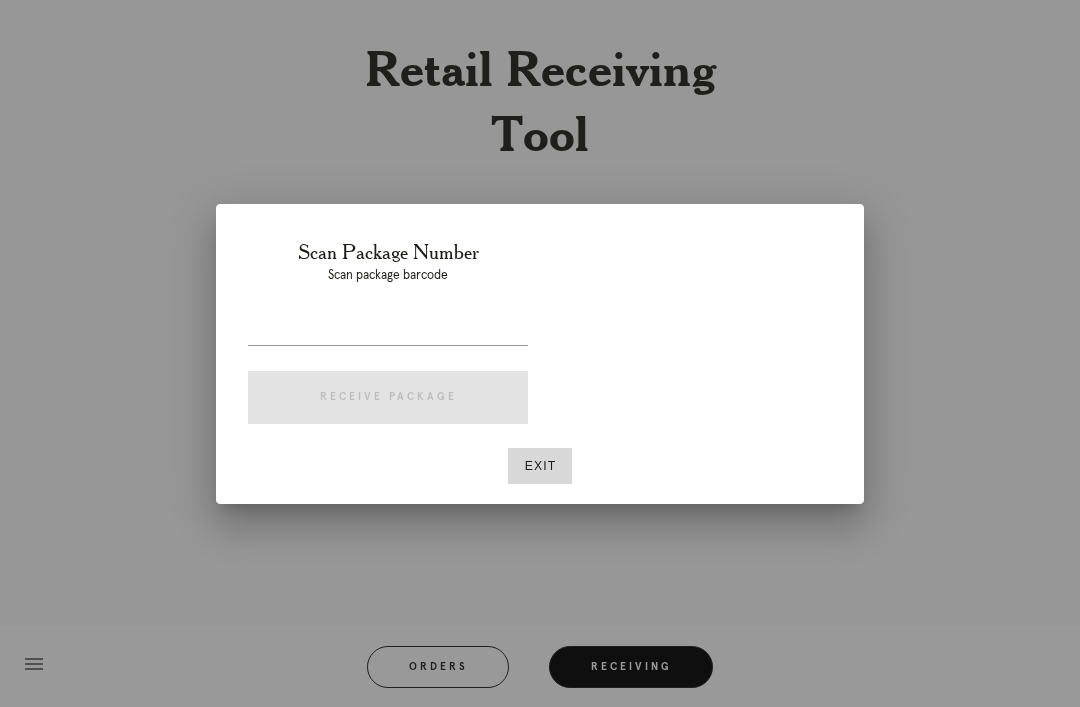 scroll, scrollTop: 0, scrollLeft: 0, axis: both 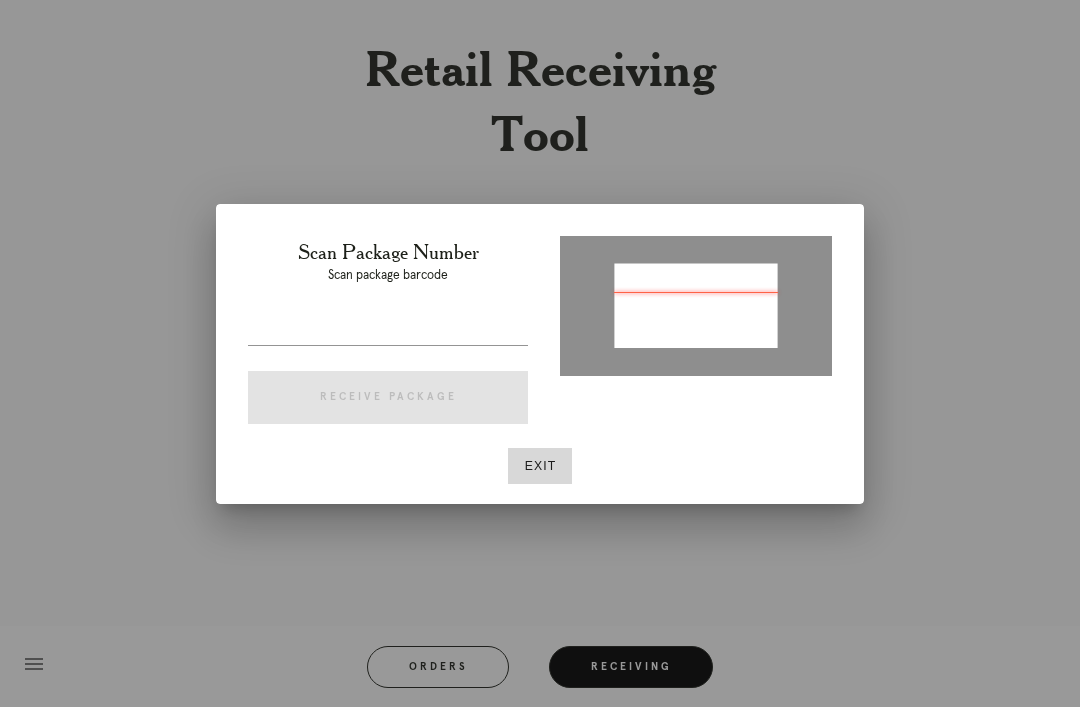 type on "P449460718377309" 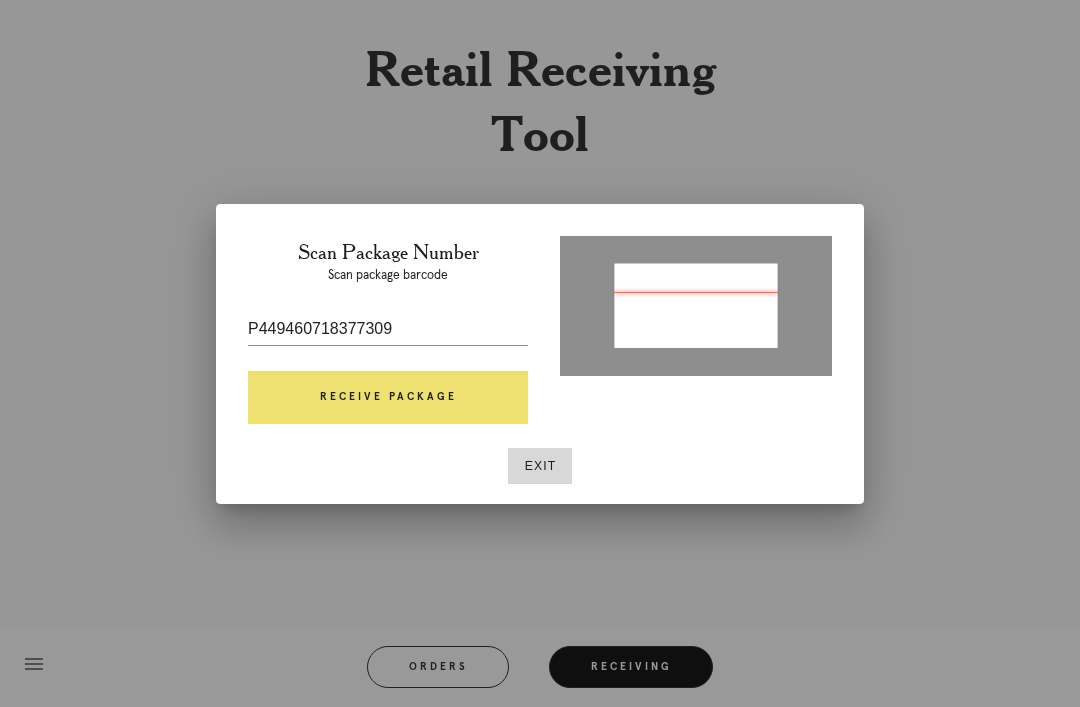 click on "Receive Package" at bounding box center [388, 398] 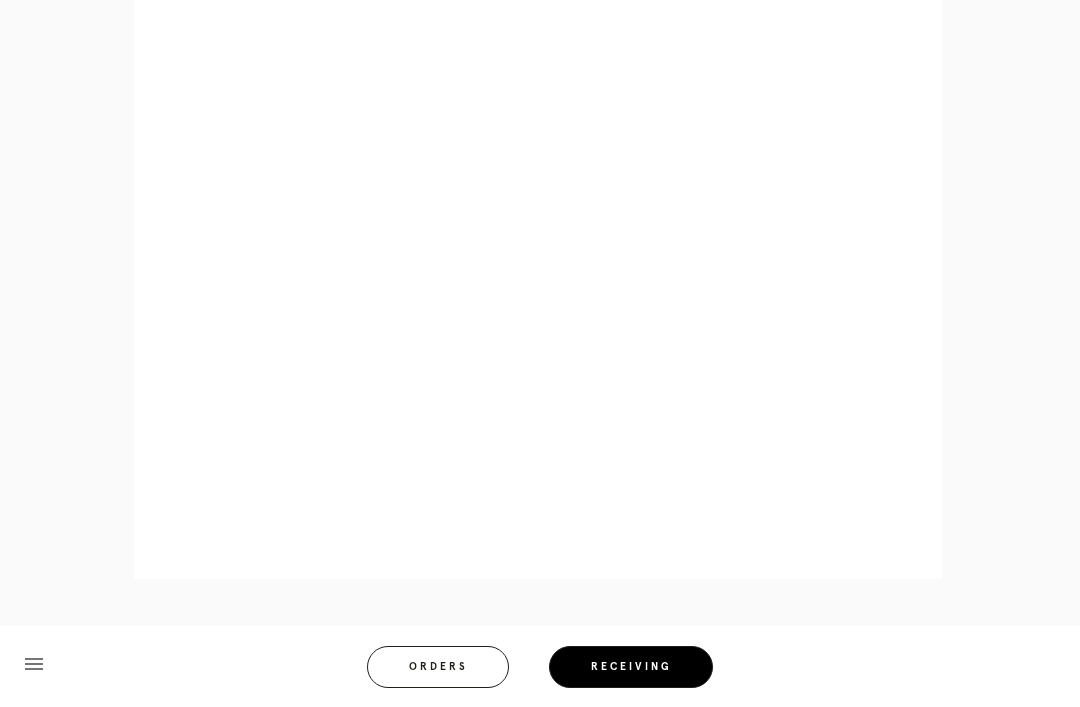 scroll, scrollTop: 858, scrollLeft: 0, axis: vertical 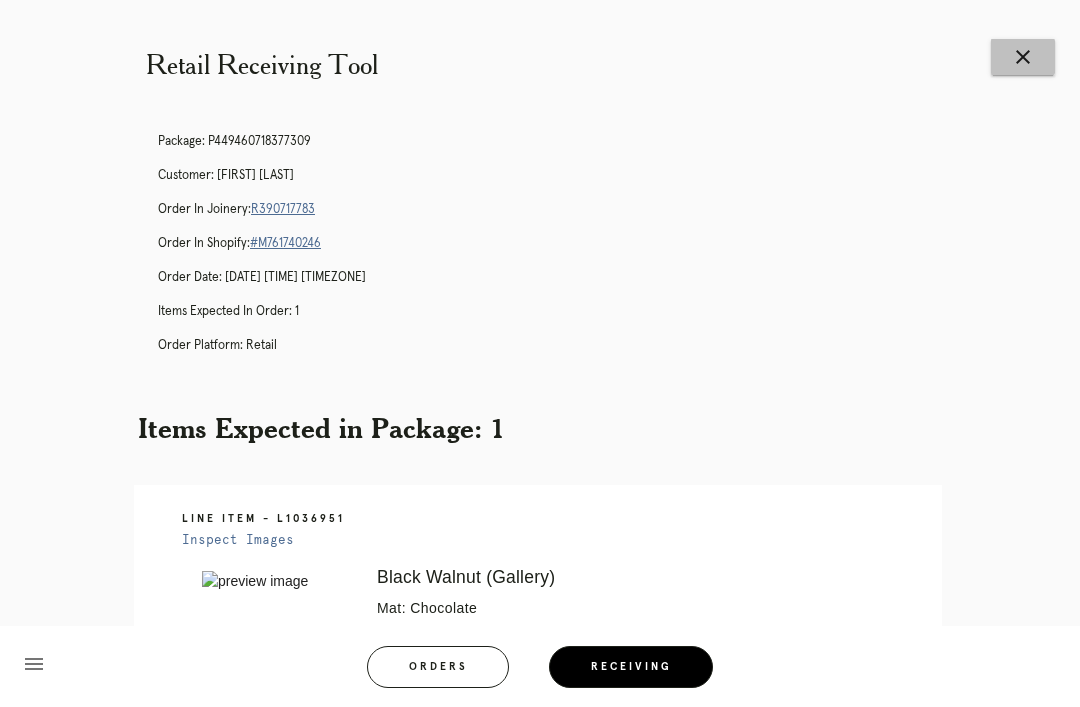 click on "close" at bounding box center (1023, 57) 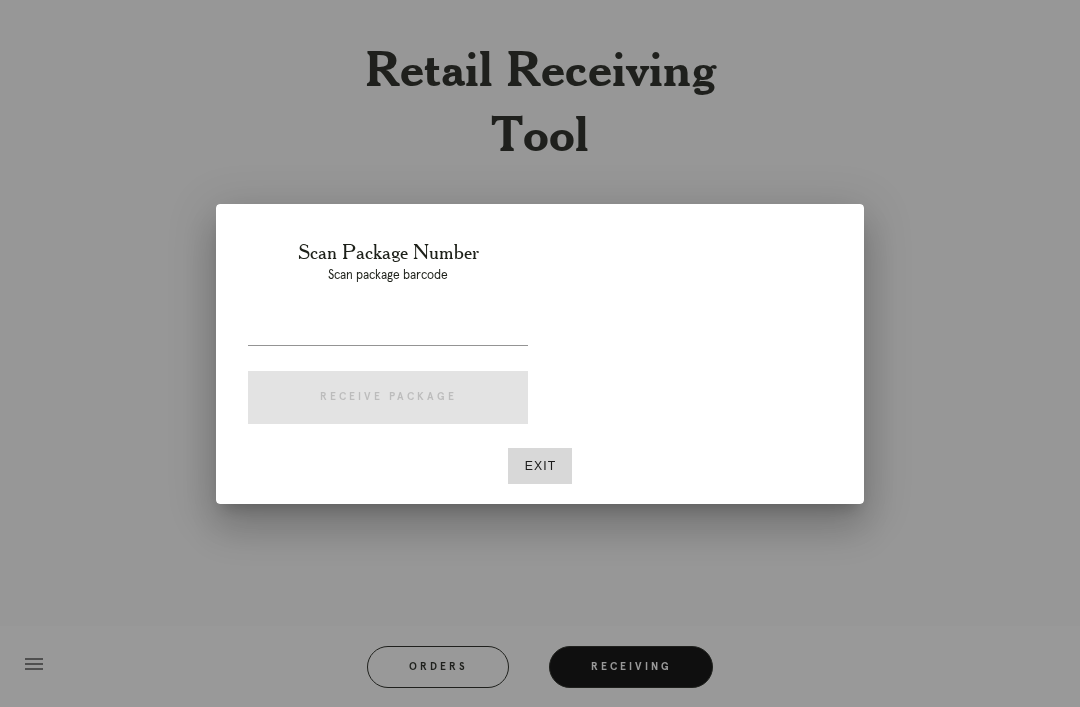 scroll, scrollTop: 0, scrollLeft: 0, axis: both 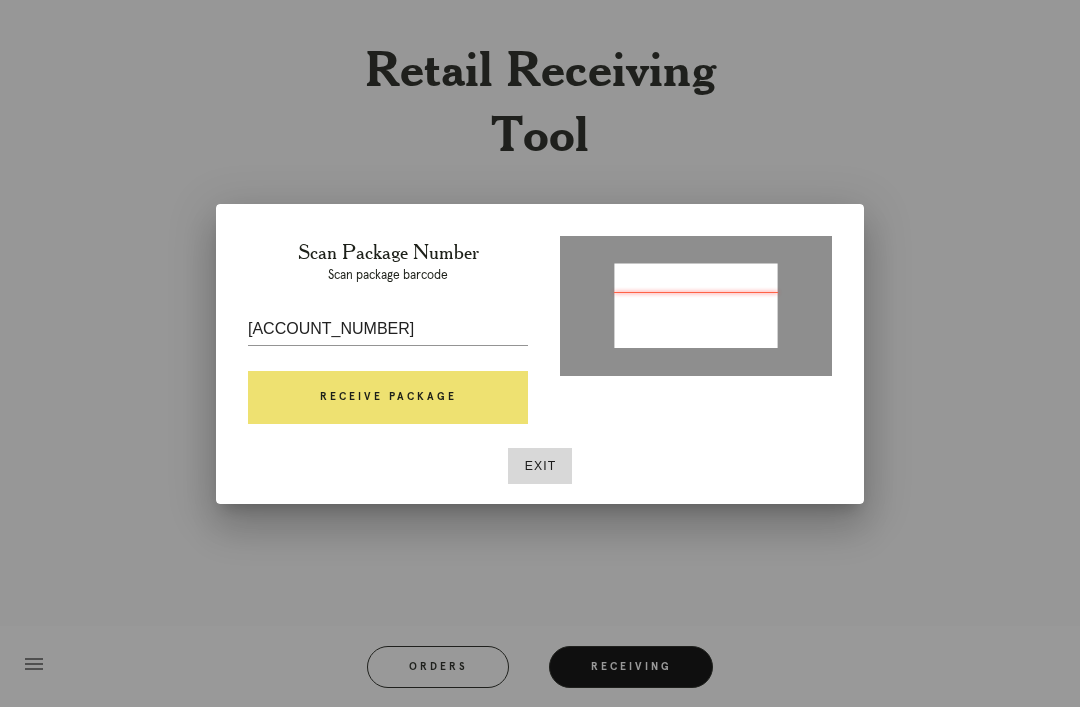 type on "[ORDER_ID]" 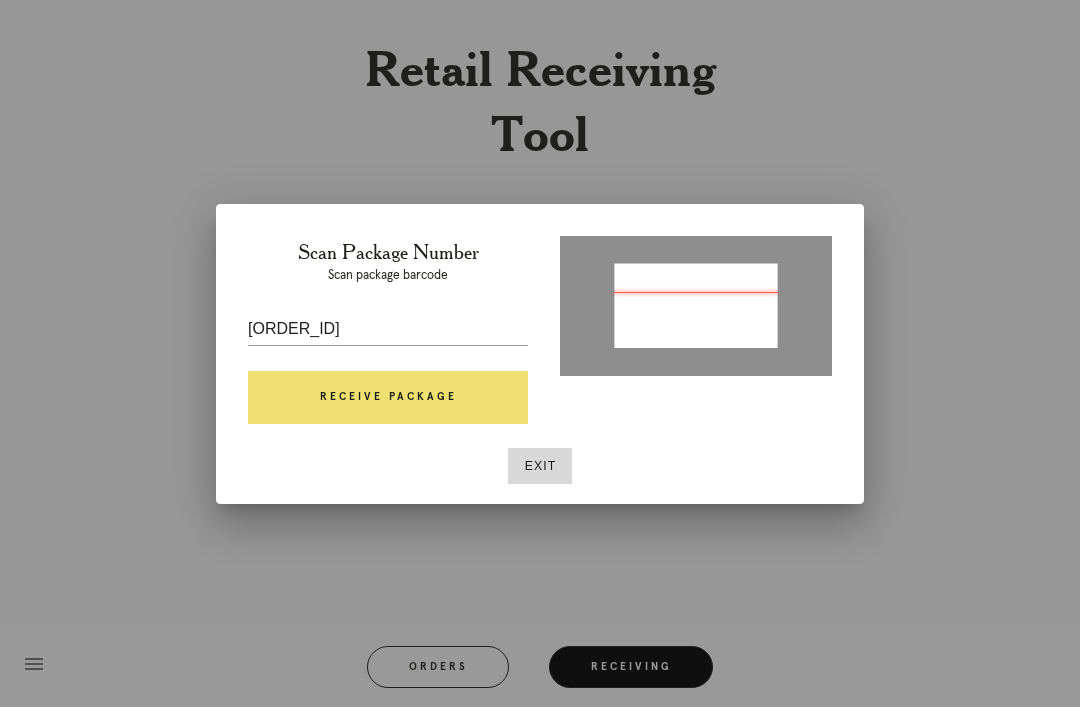 click on "Receive Package" at bounding box center [388, 398] 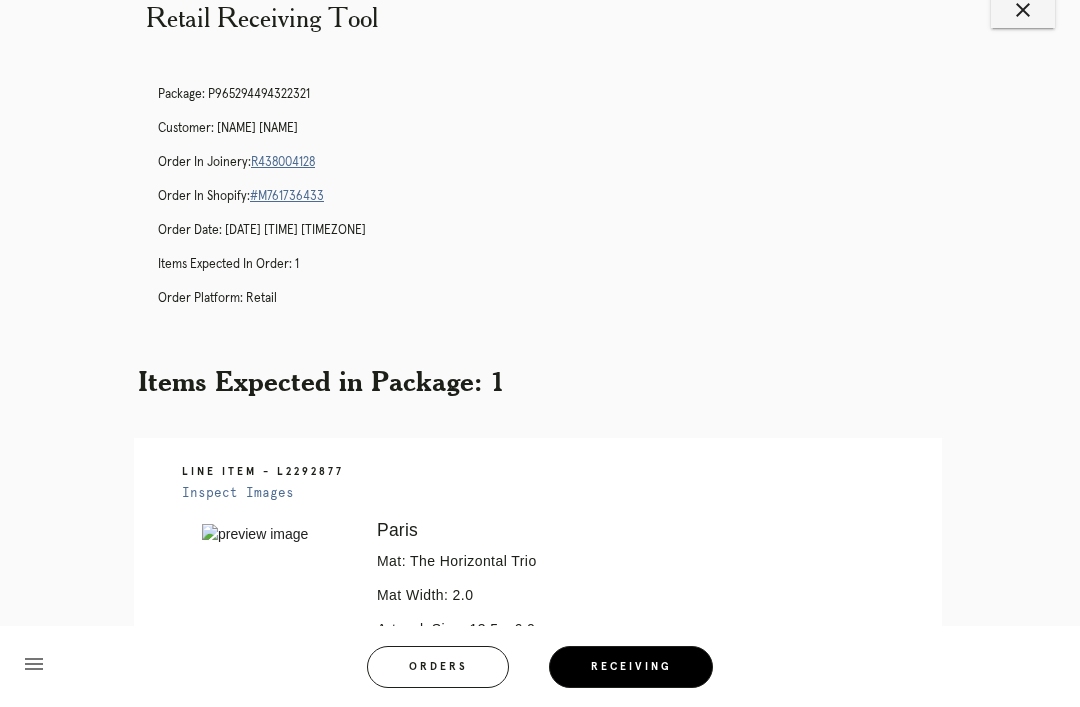 scroll, scrollTop: 40, scrollLeft: 0, axis: vertical 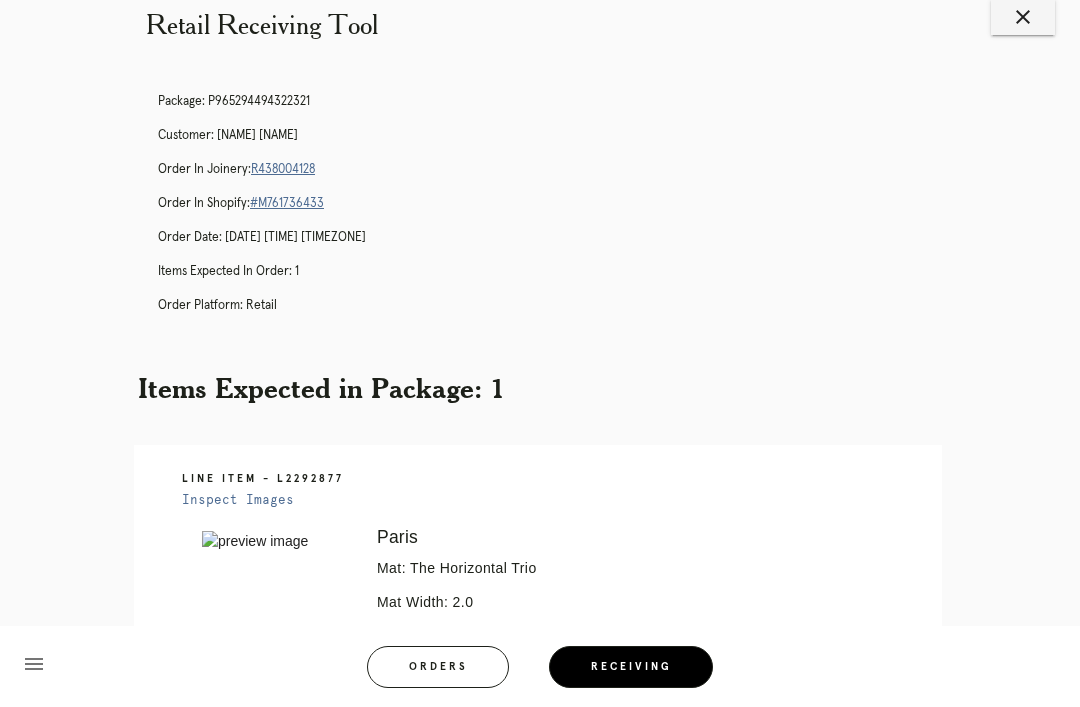 click on "R438004128" at bounding box center (283, 169) 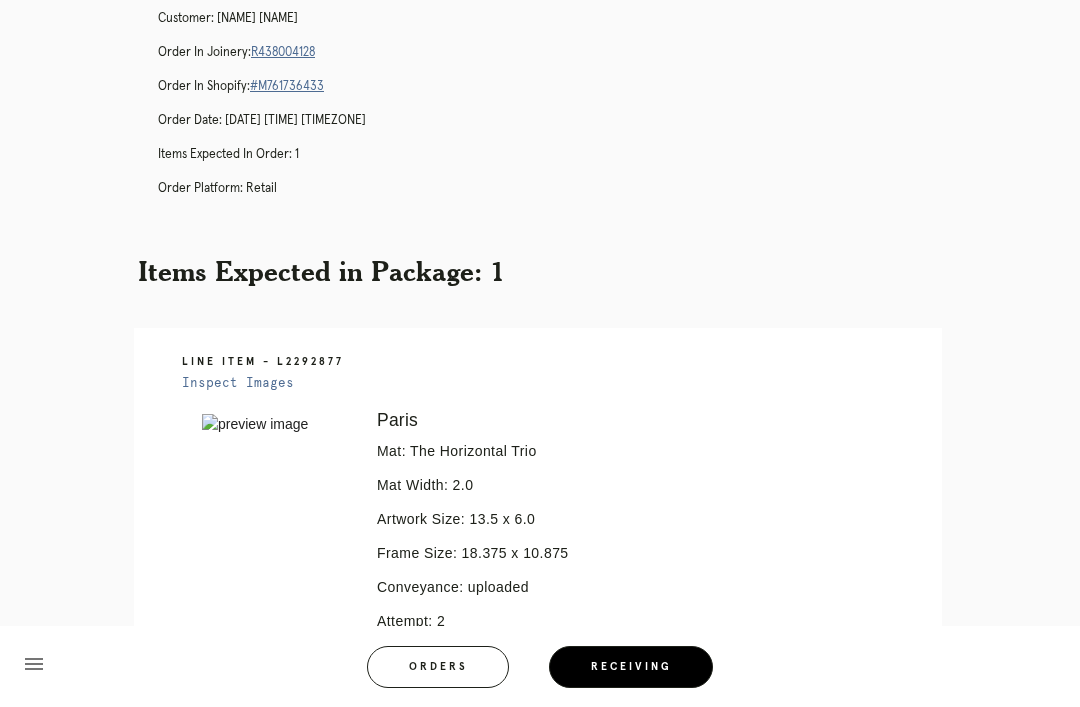 scroll, scrollTop: 157, scrollLeft: 0, axis: vertical 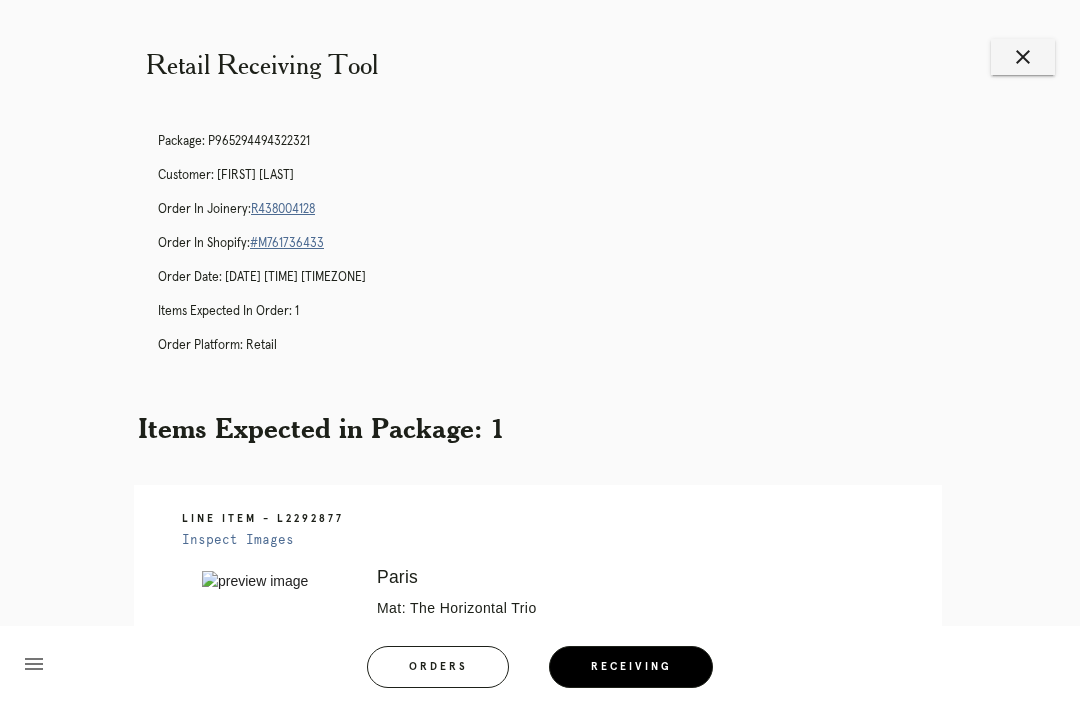 click on "R438004128" at bounding box center [283, 209] 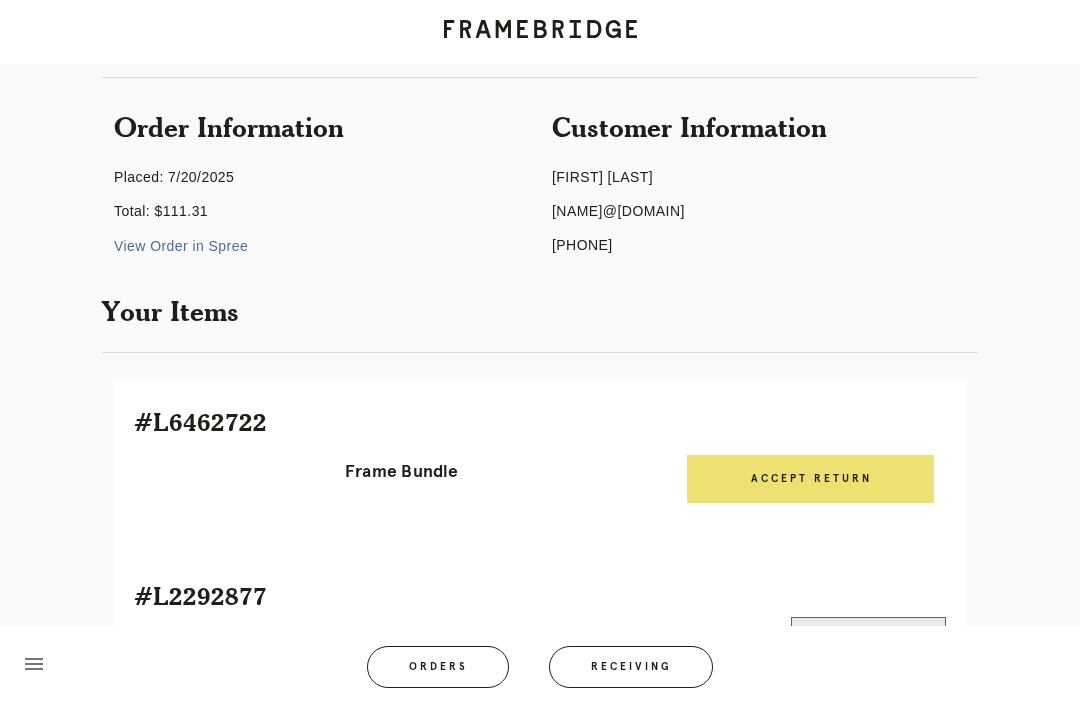 scroll, scrollTop: 0, scrollLeft: 0, axis: both 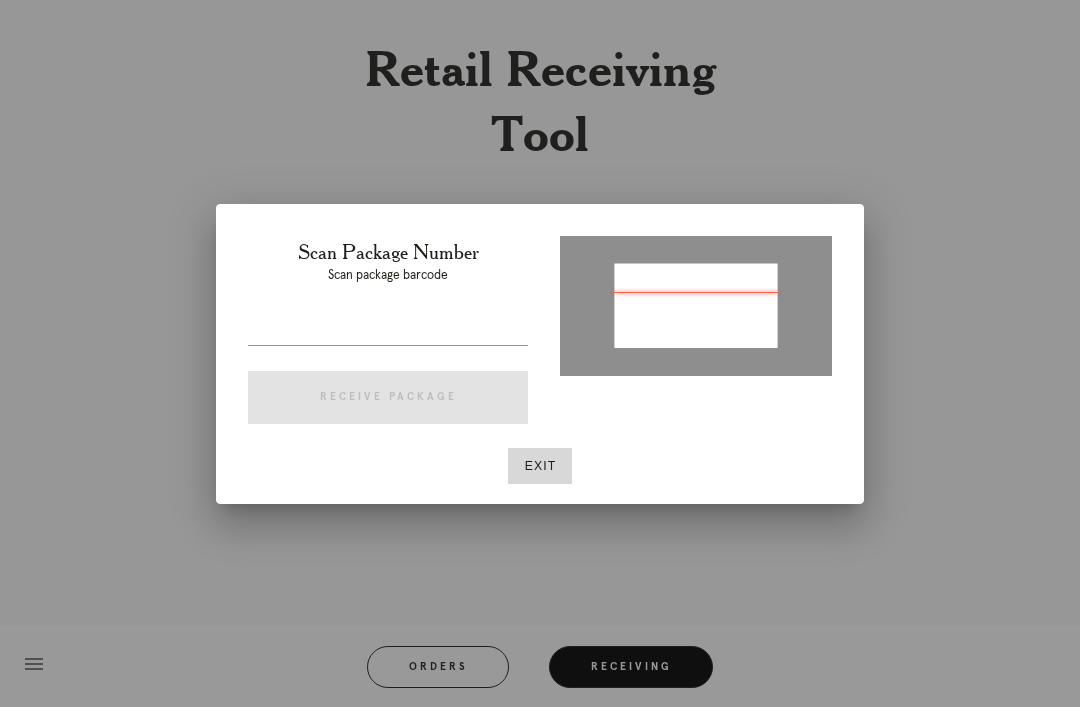 type on "P720258758708122" 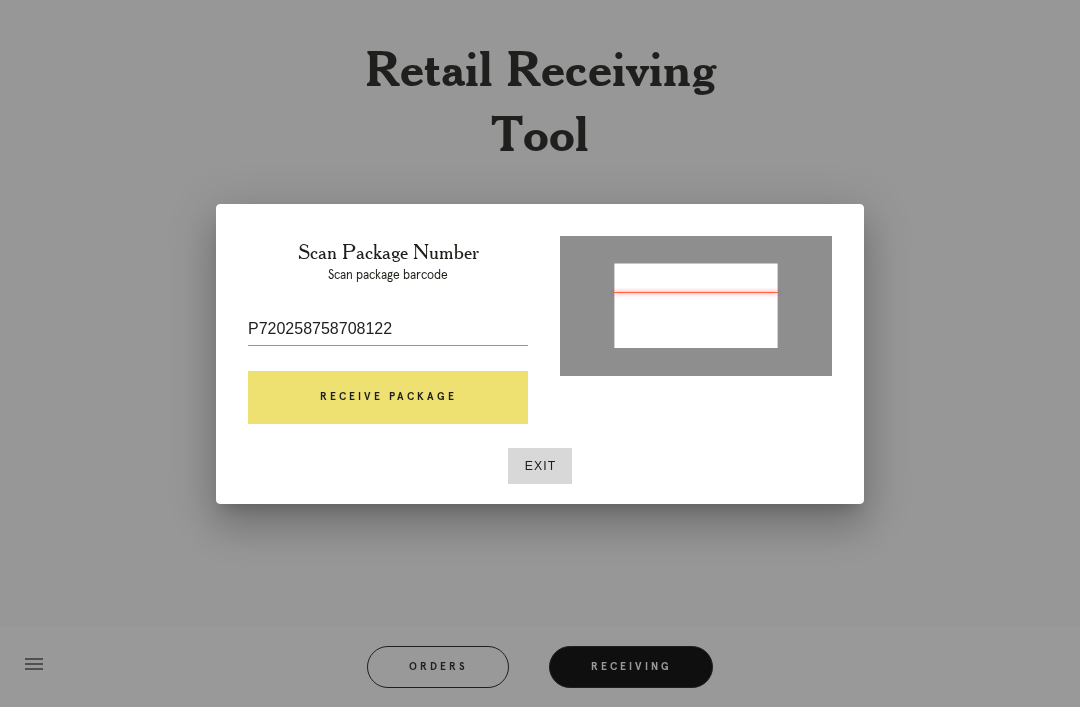 click on "Receive Package" at bounding box center [388, 398] 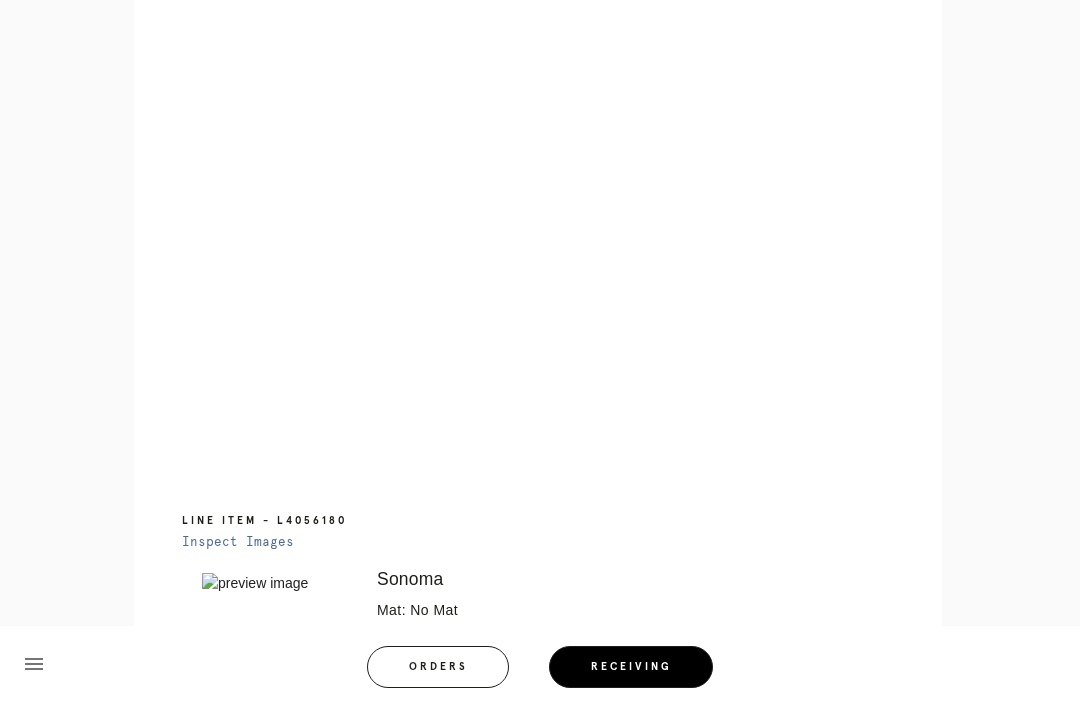 scroll, scrollTop: 984, scrollLeft: 0, axis: vertical 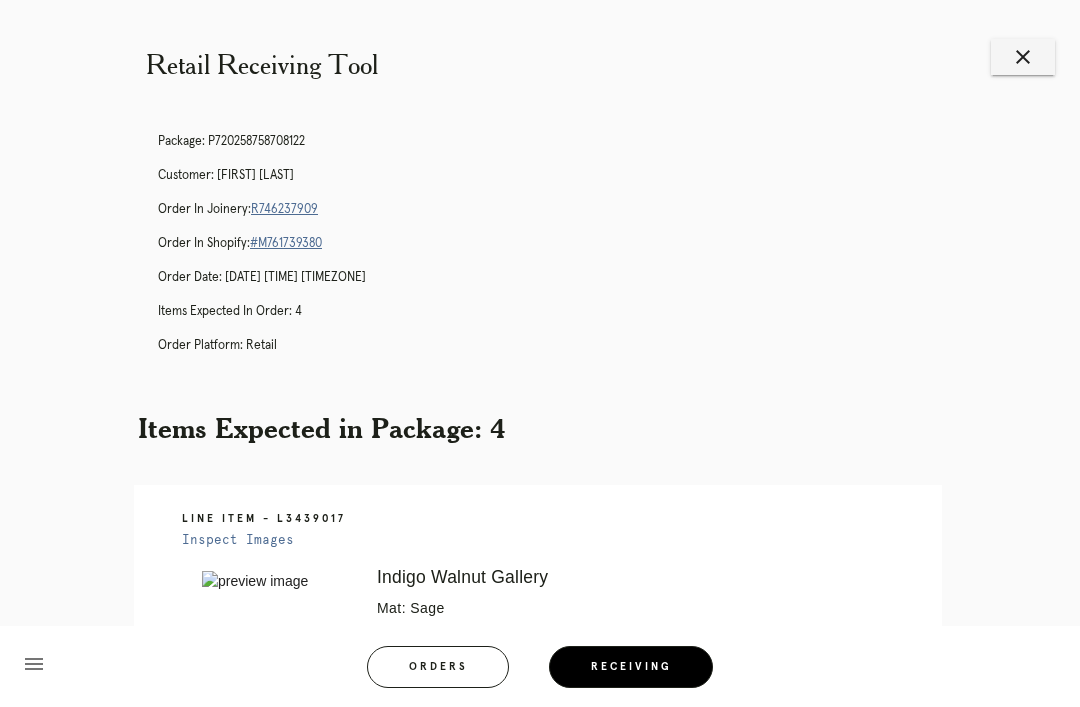 click on "close" at bounding box center [1023, 57] 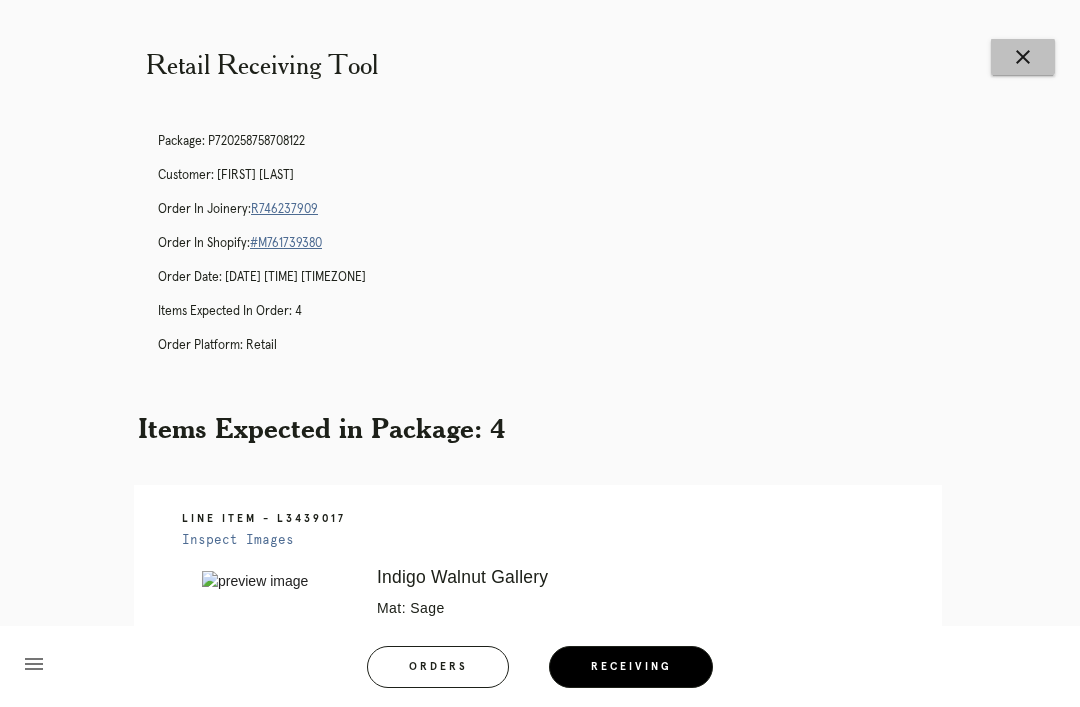 click on "close" at bounding box center (1023, 57) 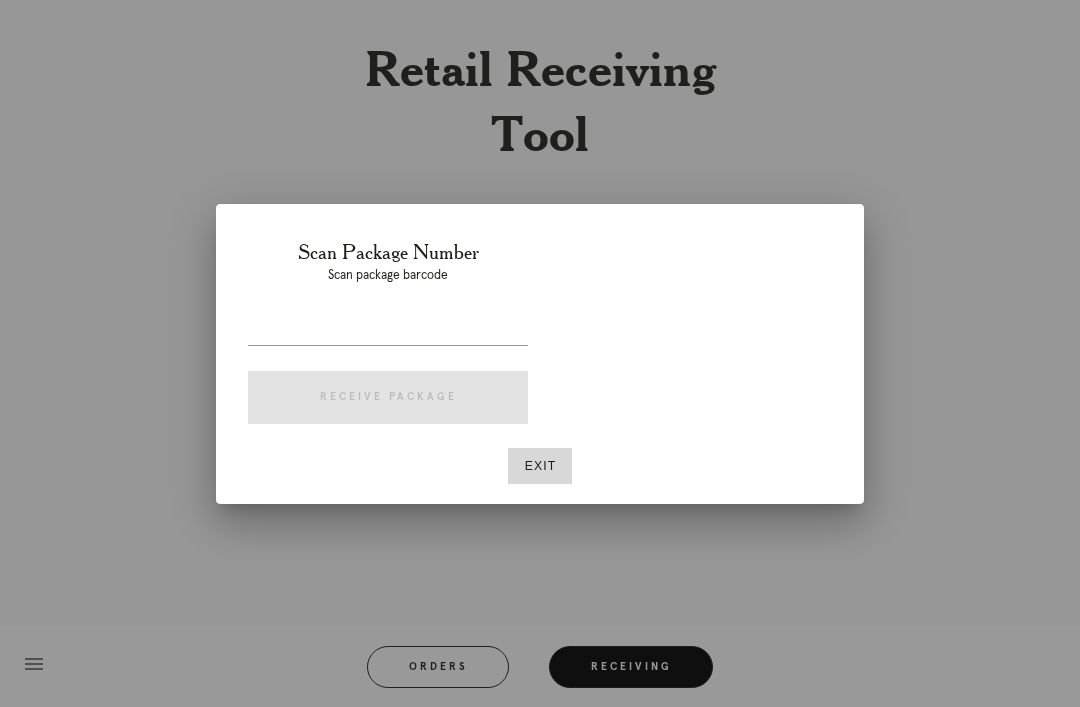 scroll, scrollTop: 0, scrollLeft: 405, axis: horizontal 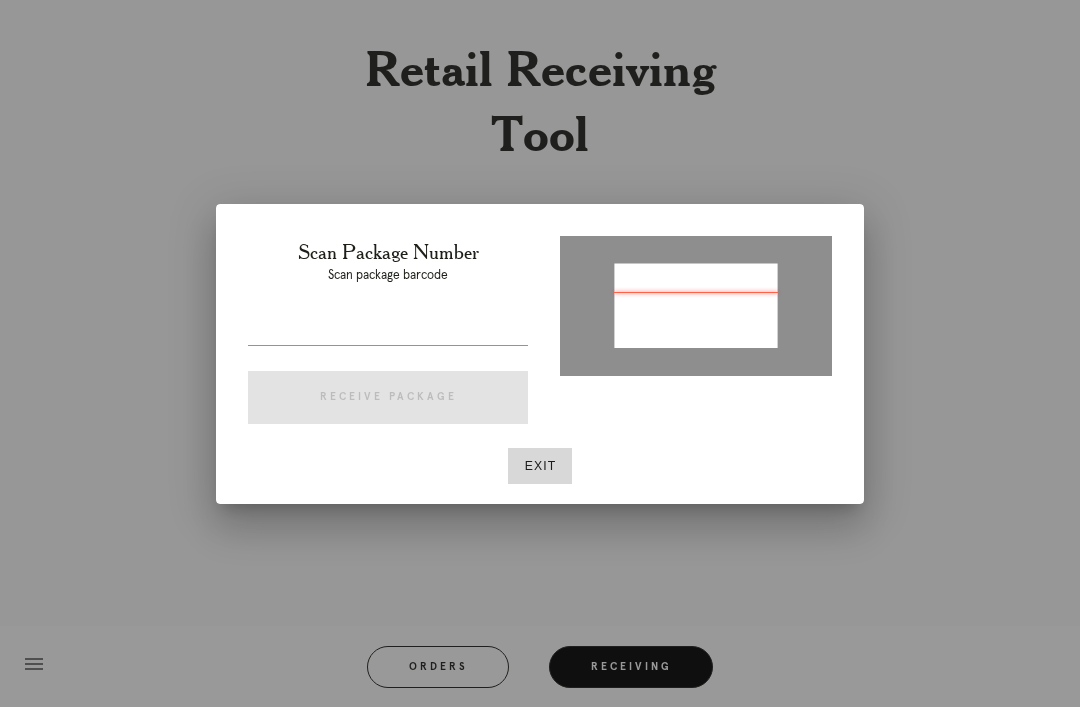 type on "P254764496940618" 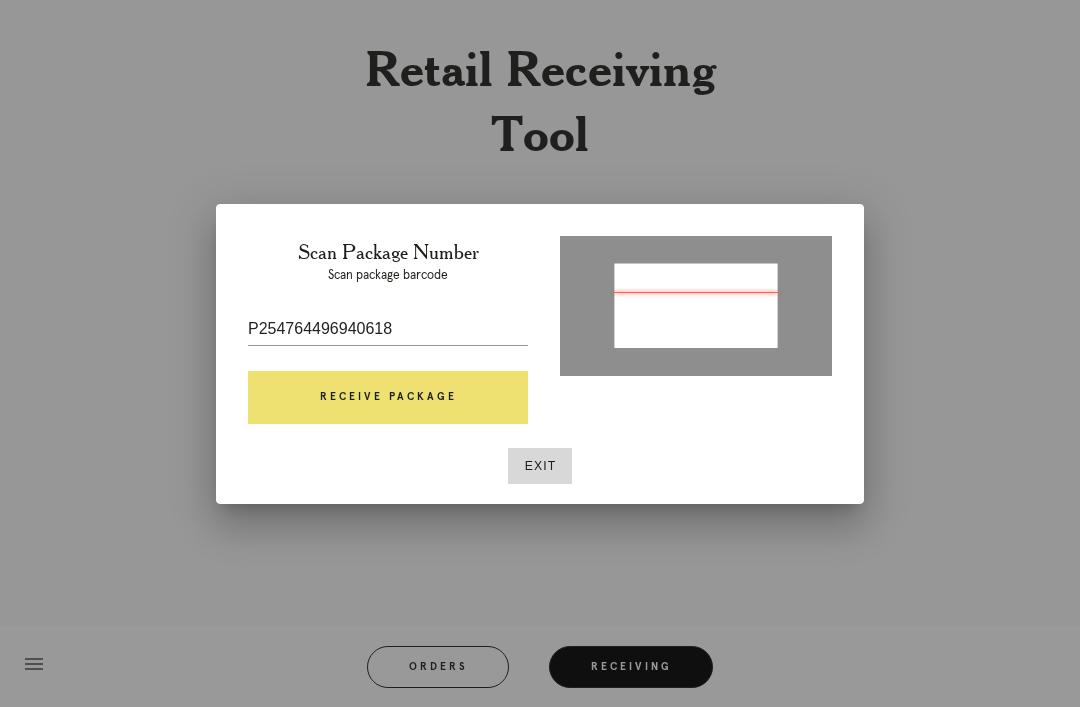 click on "Receive Package" at bounding box center [388, 398] 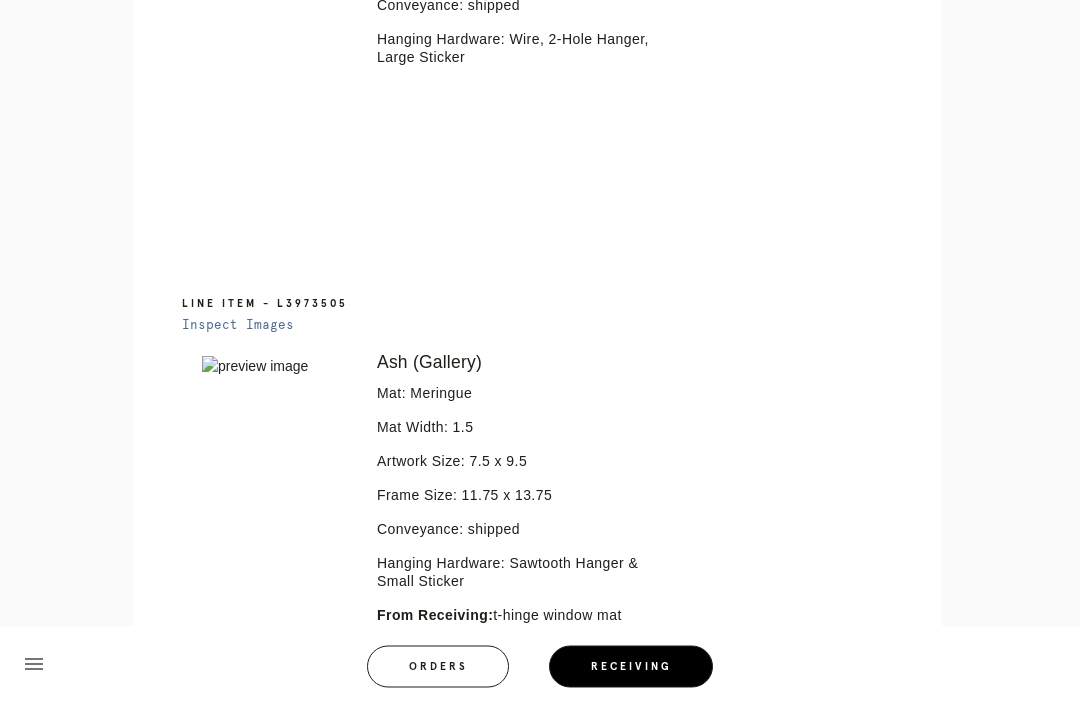 scroll, scrollTop: 733, scrollLeft: 0, axis: vertical 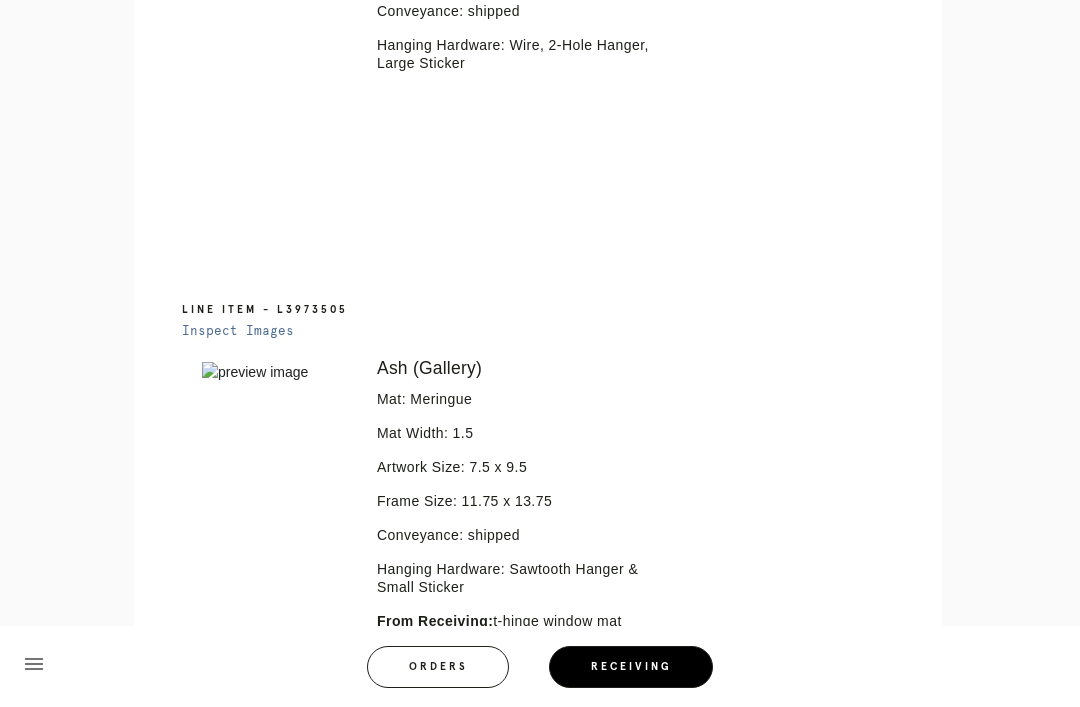 click on "Retail Receiving Tool   close   Package: [NUMBER]   Customer: [FIRST] [LAST]
Order in Joinery:
[ORDER_ID]
Order in Shopify:
[ORDER_ID]
Order Date:
[DATE] [TIME] [TIMEZONE]
Items Expected in Order: 6   Order Platform: retail     Items Expected in Package:  2
Line Item - [LINE_ITEM_ID]
Inspect Images
Error retreiving frame spec #[NUMBER]
Cherry (Gallery)
Mat: Meringue
Mat Width: 2.5
Artwork Size:
7.75
x
9.75
Frame Size:
14
x
16
Conveyance: shipped
Hanging Hardware: Wire, 2-Hole Hanger, Large Sticker
Line Item - [LINE_ITEM_ID]
Inspect Images
Error retreiving frame spec #[NUMBER]
Ash (Gallery)" at bounding box center [540, 122] 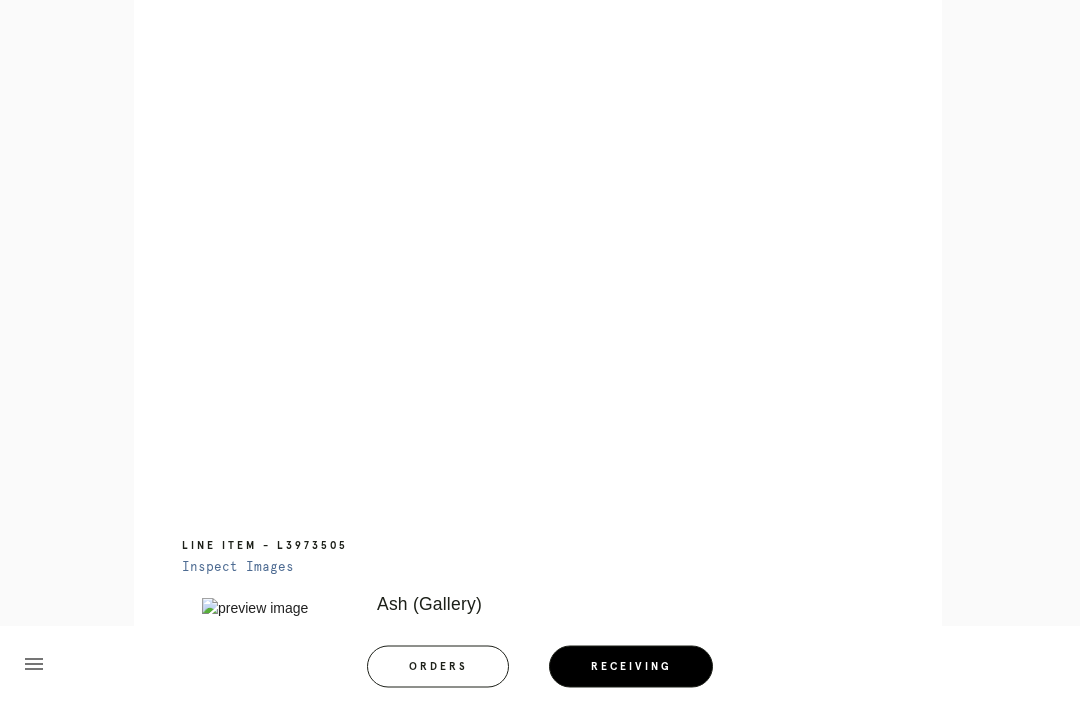 scroll, scrollTop: 971, scrollLeft: 0, axis: vertical 